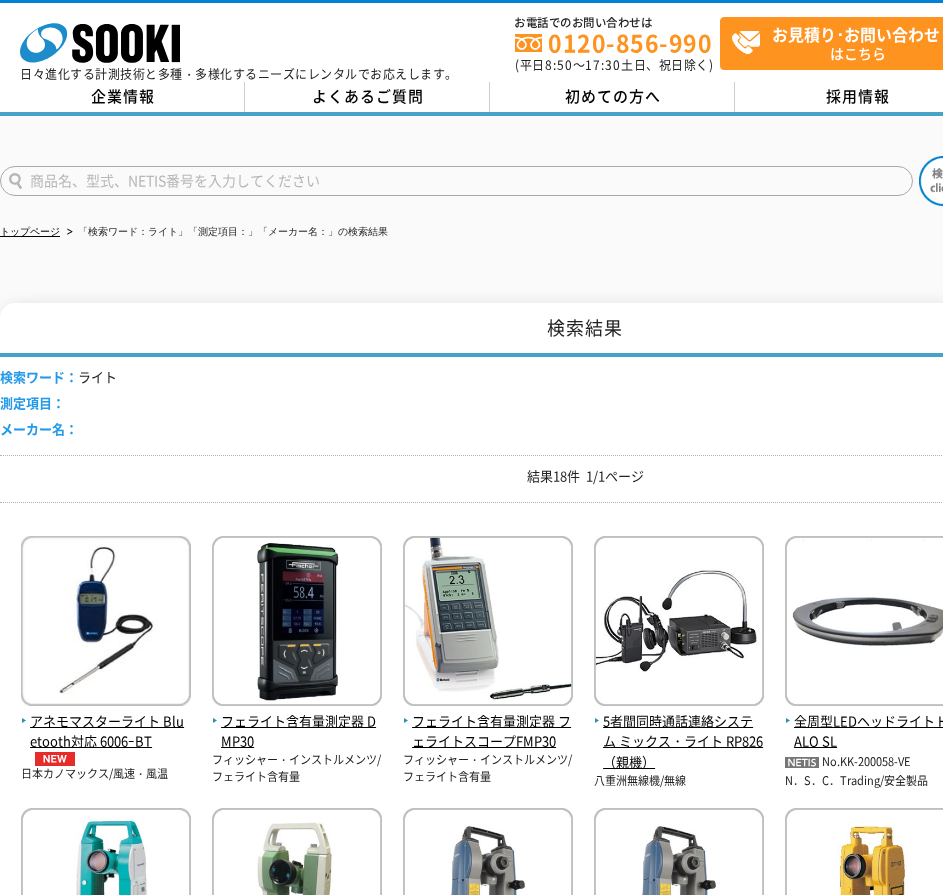 scroll, scrollTop: 0, scrollLeft: 0, axis: both 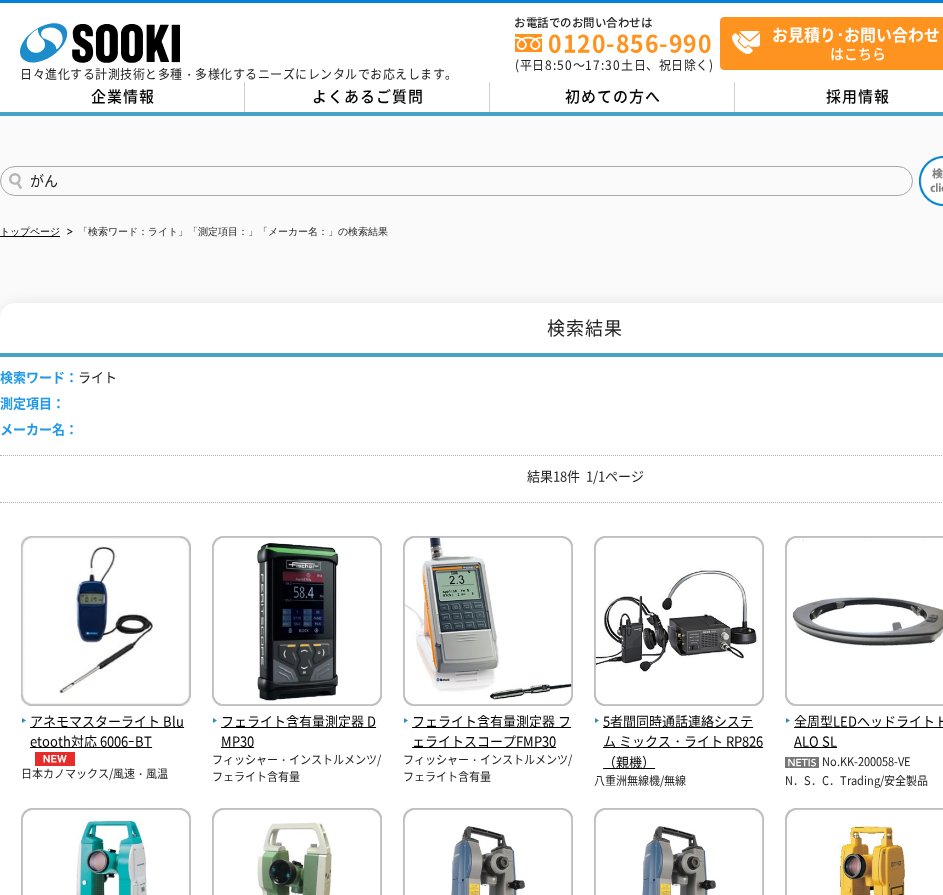 type on "が" 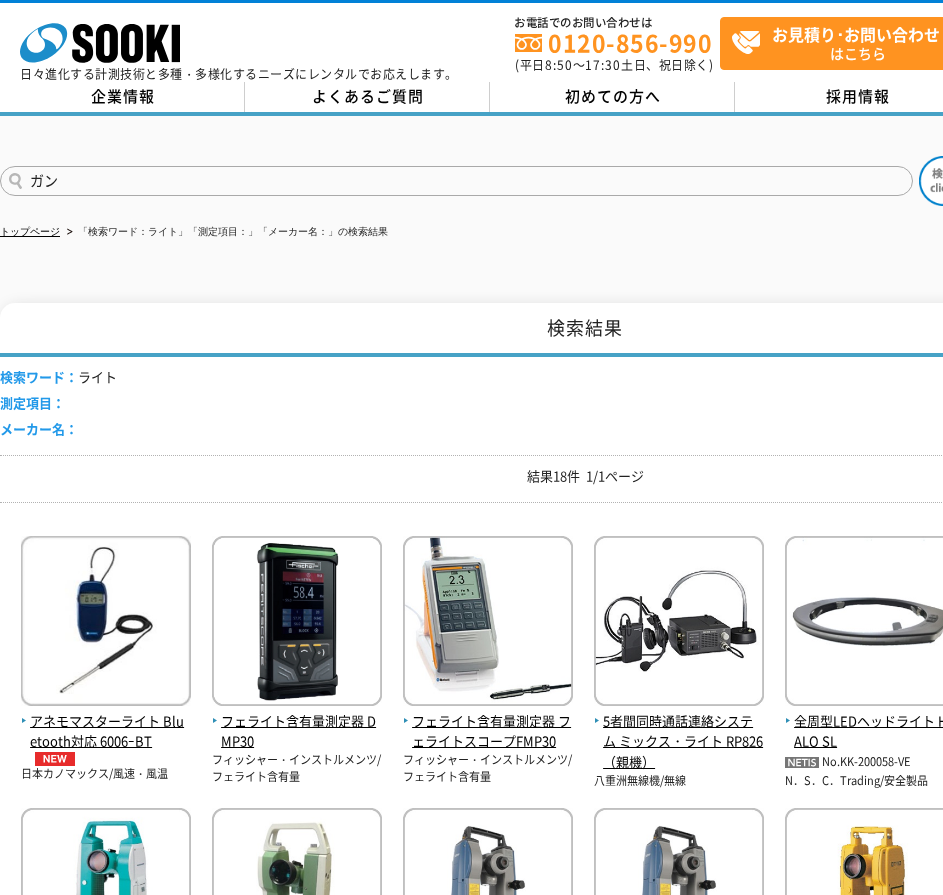 type on "ガン" 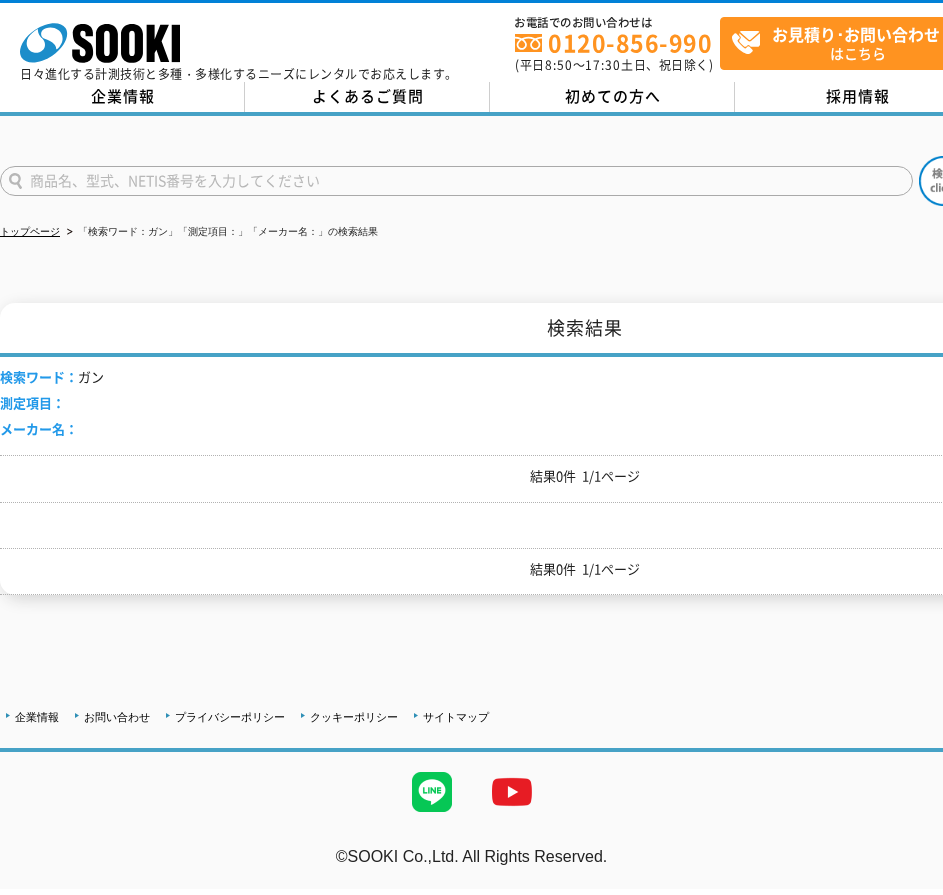 scroll, scrollTop: 0, scrollLeft: 0, axis: both 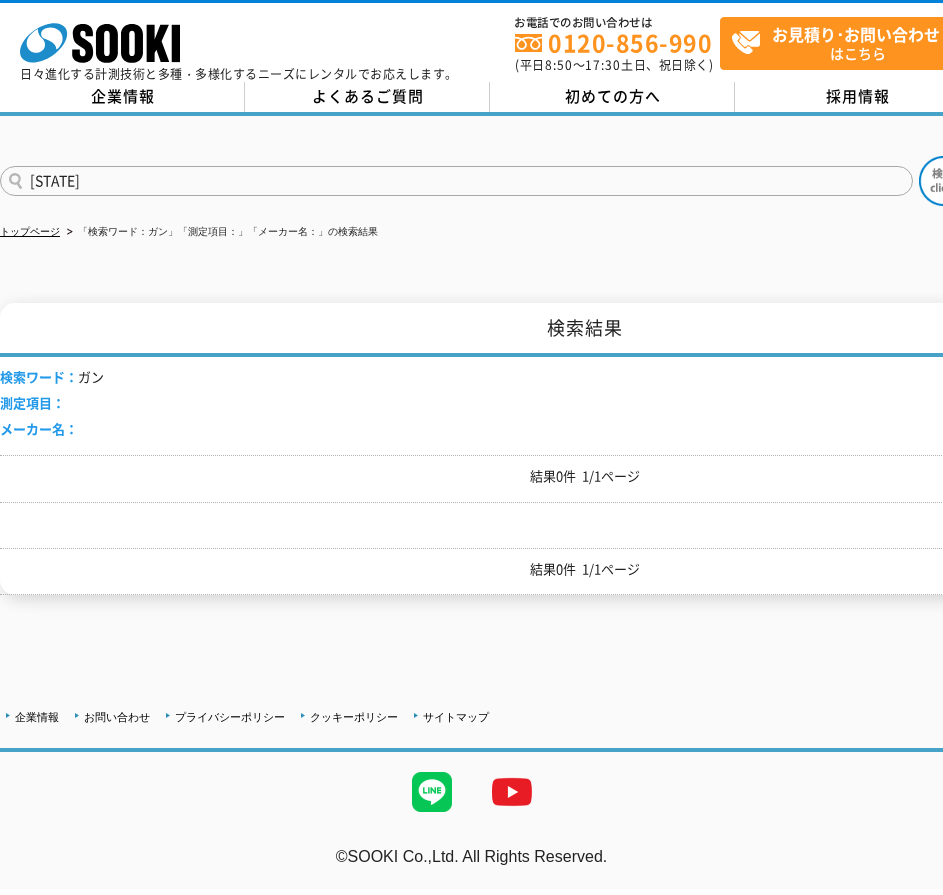type on "クリフステ" 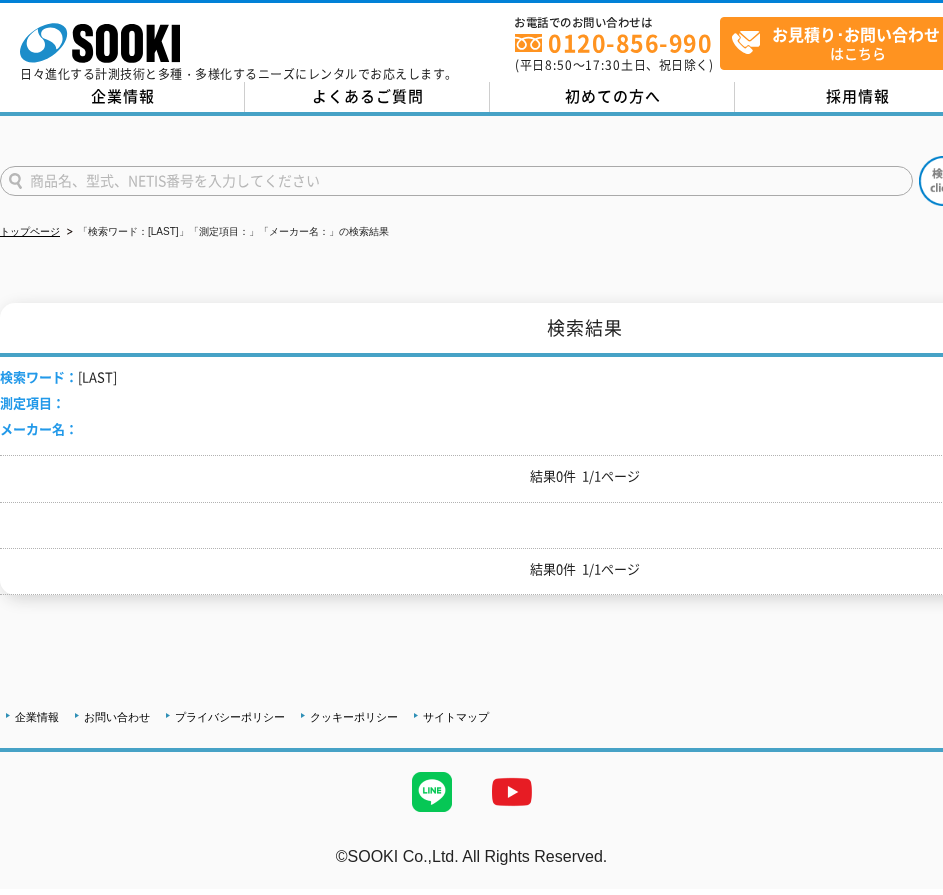 scroll, scrollTop: 0, scrollLeft: 0, axis: both 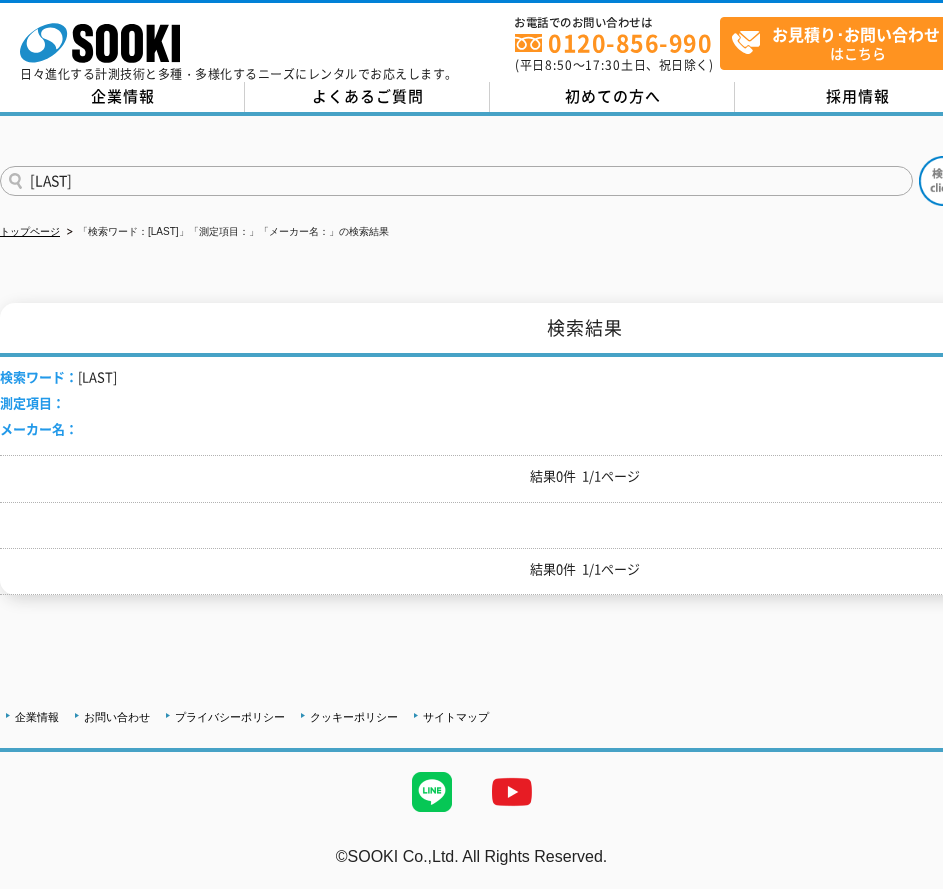 type on "[NAME]" 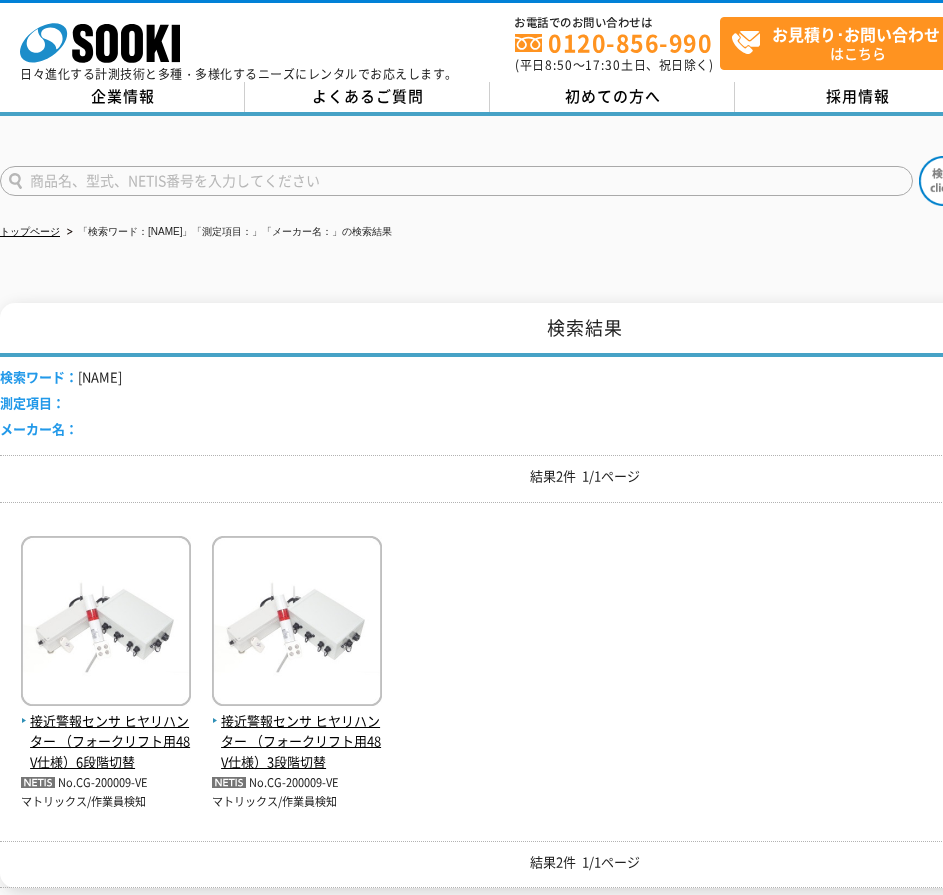 scroll, scrollTop: 0, scrollLeft: 0, axis: both 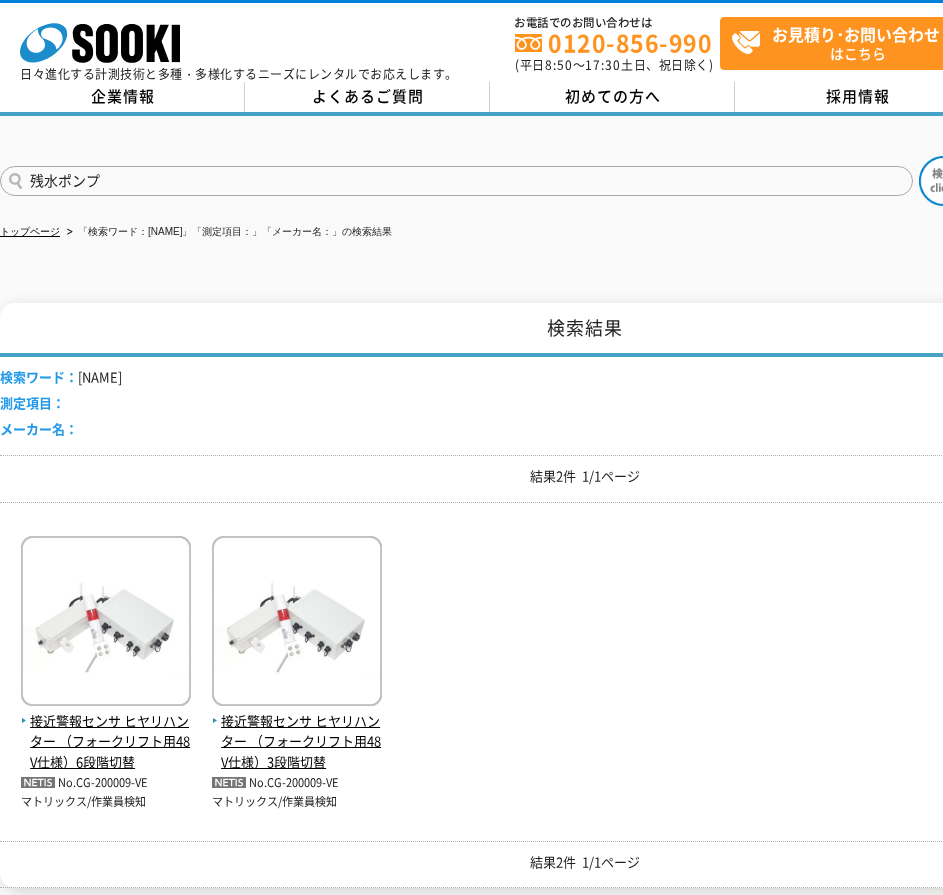 type on "残水ポンプ" 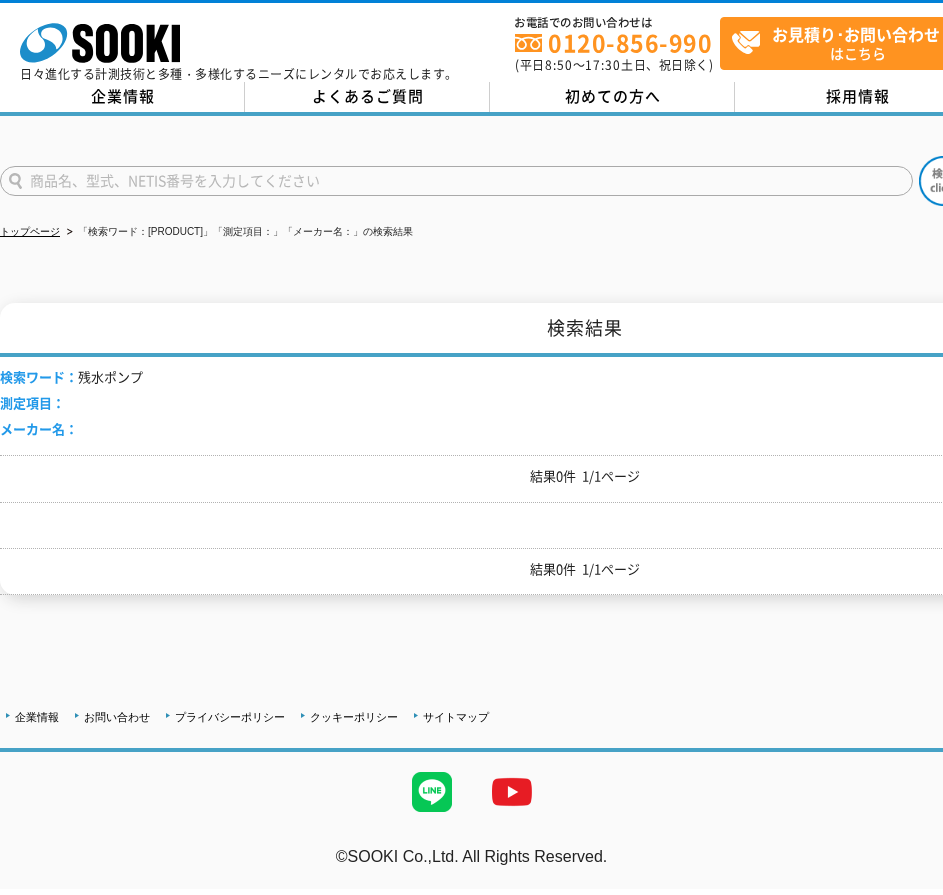 scroll, scrollTop: 0, scrollLeft: 0, axis: both 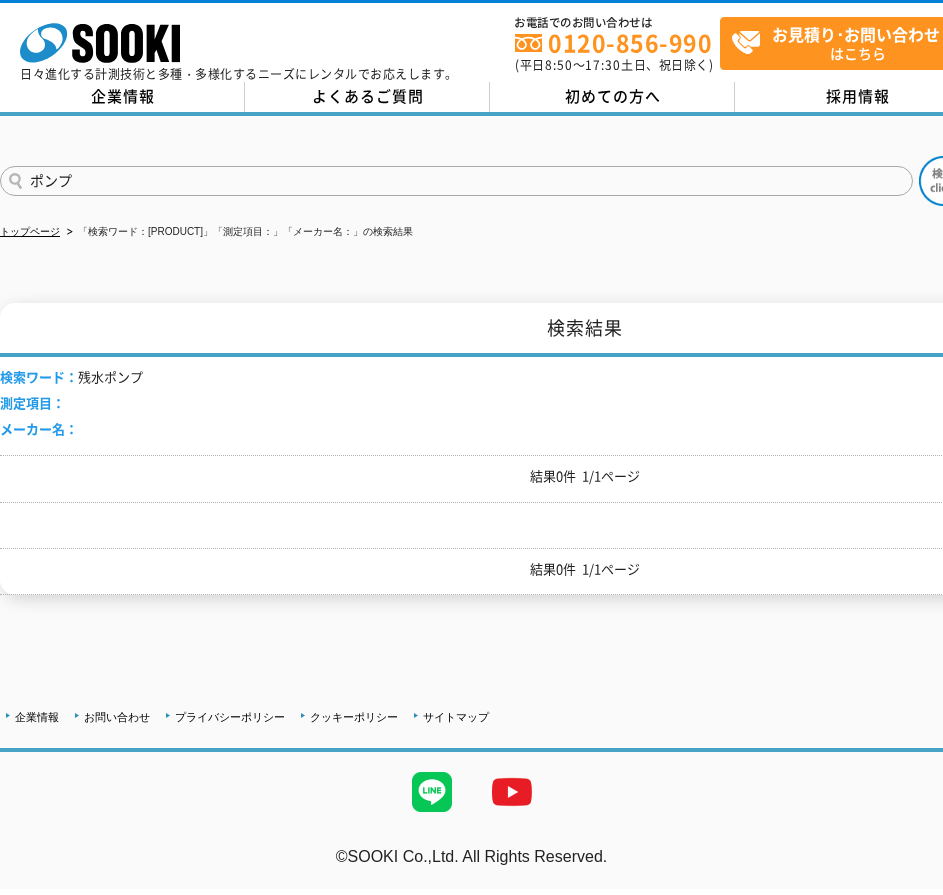 type on "ポンプ" 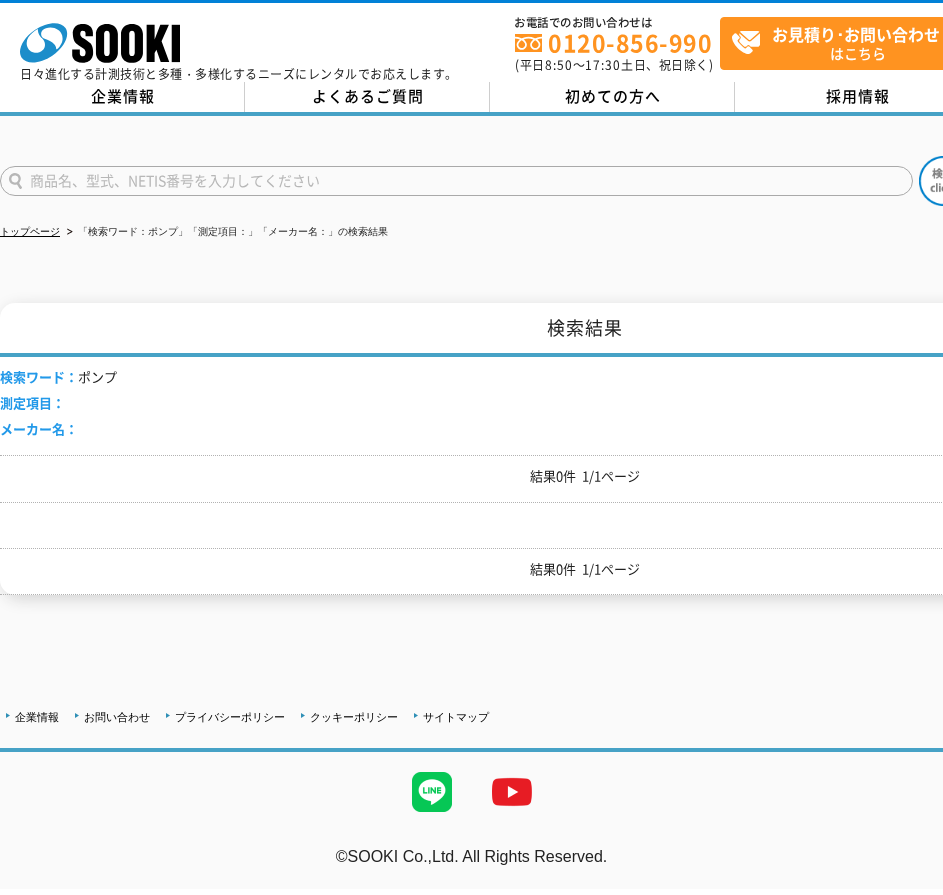 scroll, scrollTop: 0, scrollLeft: 0, axis: both 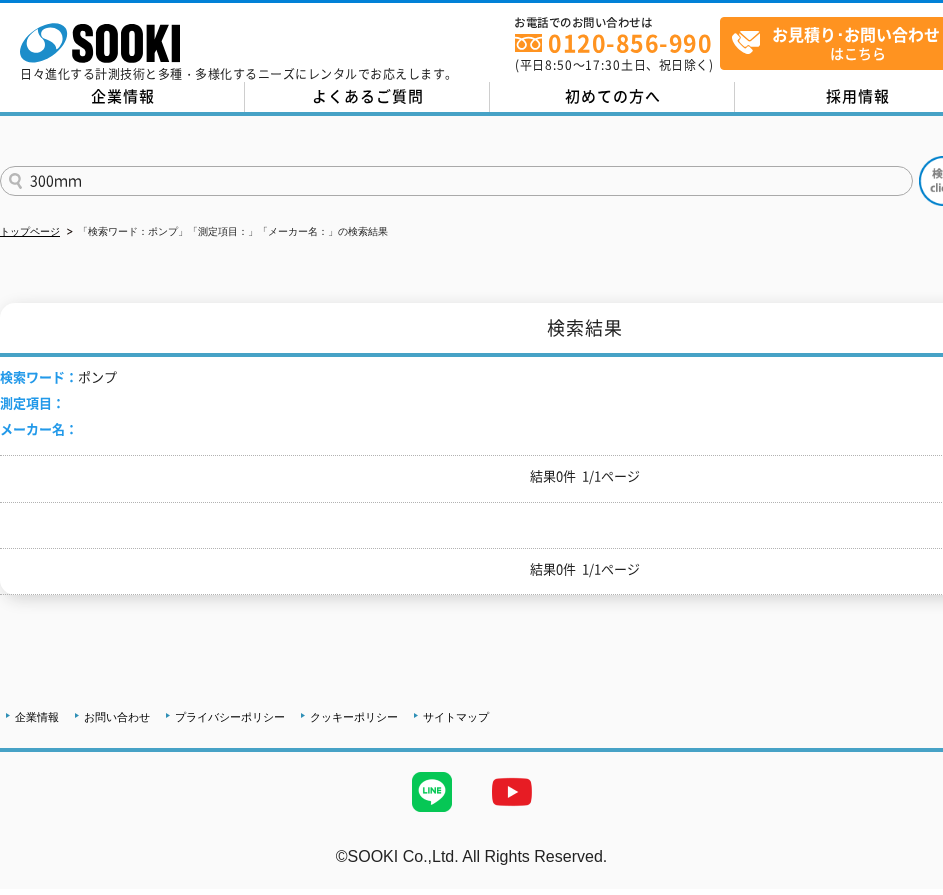 type on "300ｍｍ" 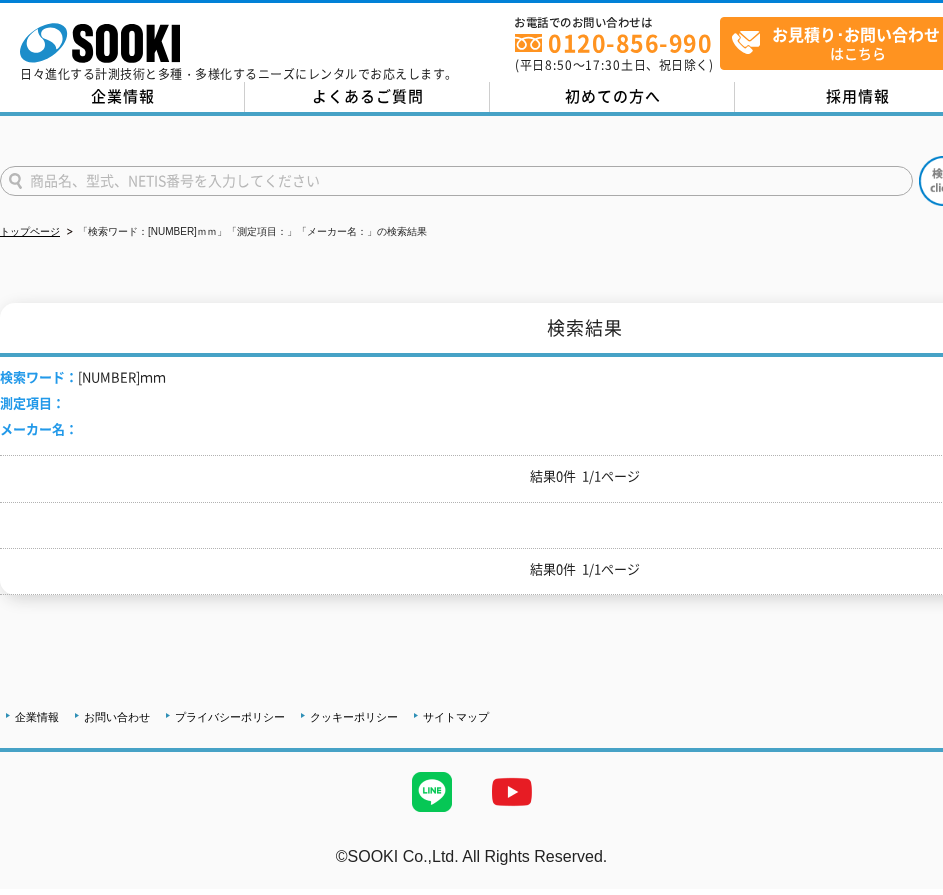 scroll, scrollTop: 0, scrollLeft: 0, axis: both 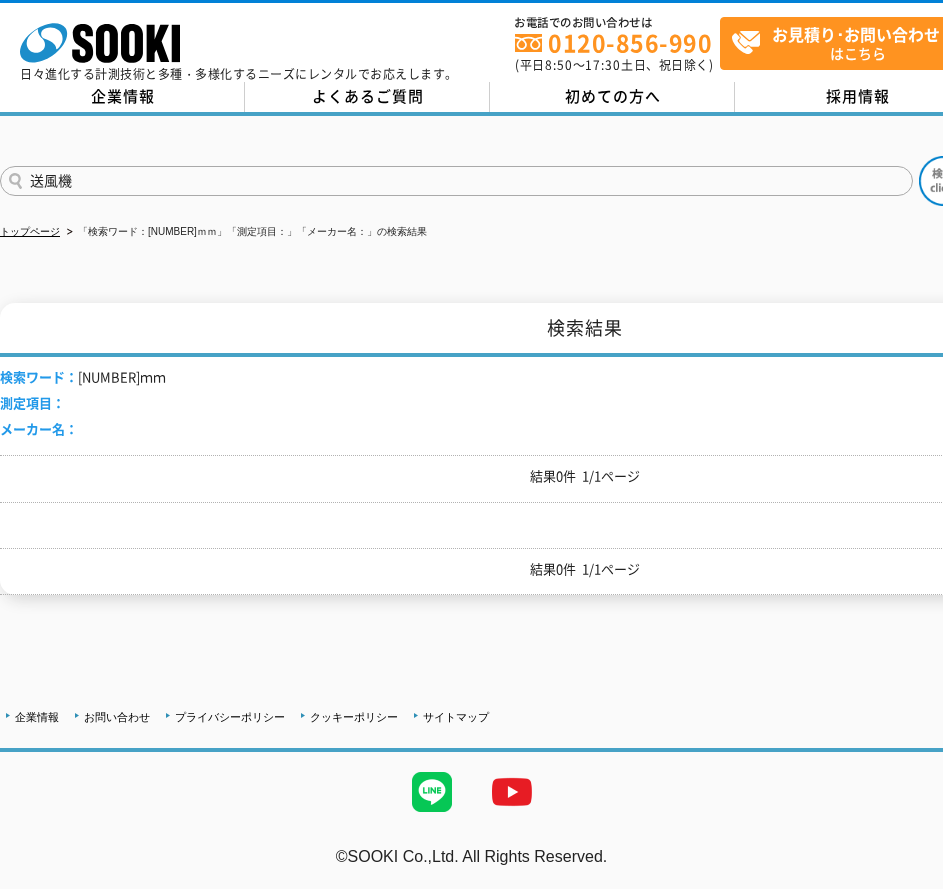 type on "送風機" 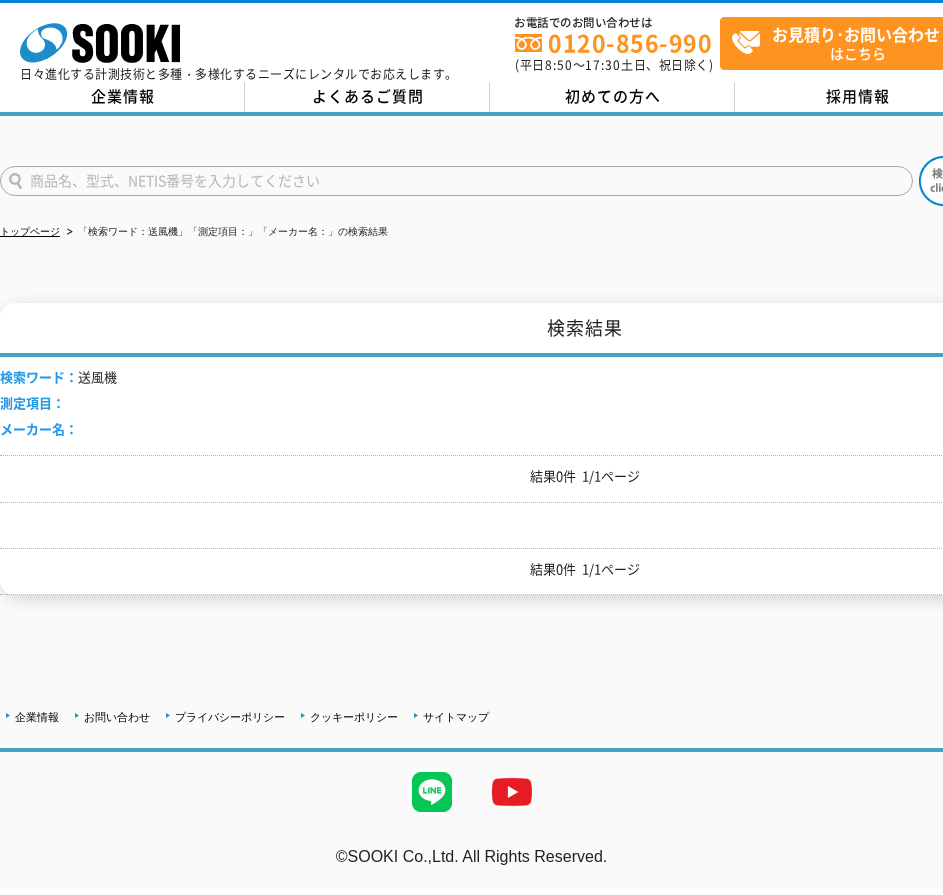 scroll, scrollTop: 0, scrollLeft: 0, axis: both 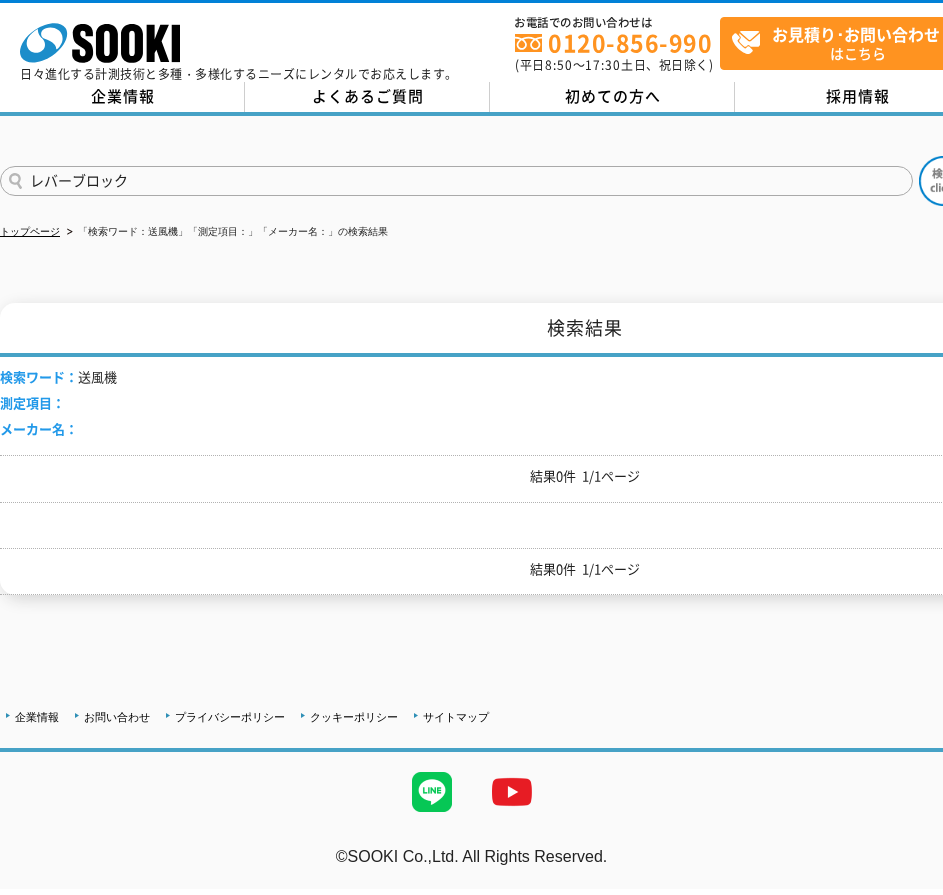 type on "レバーブロック" 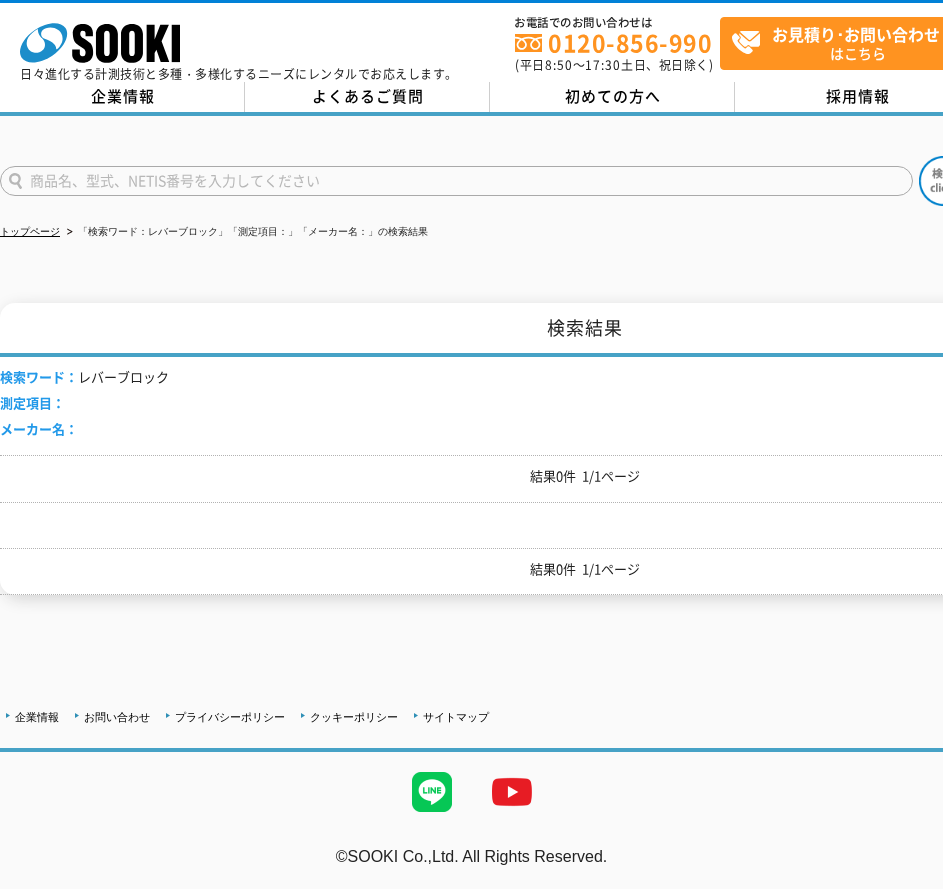 scroll, scrollTop: 0, scrollLeft: 0, axis: both 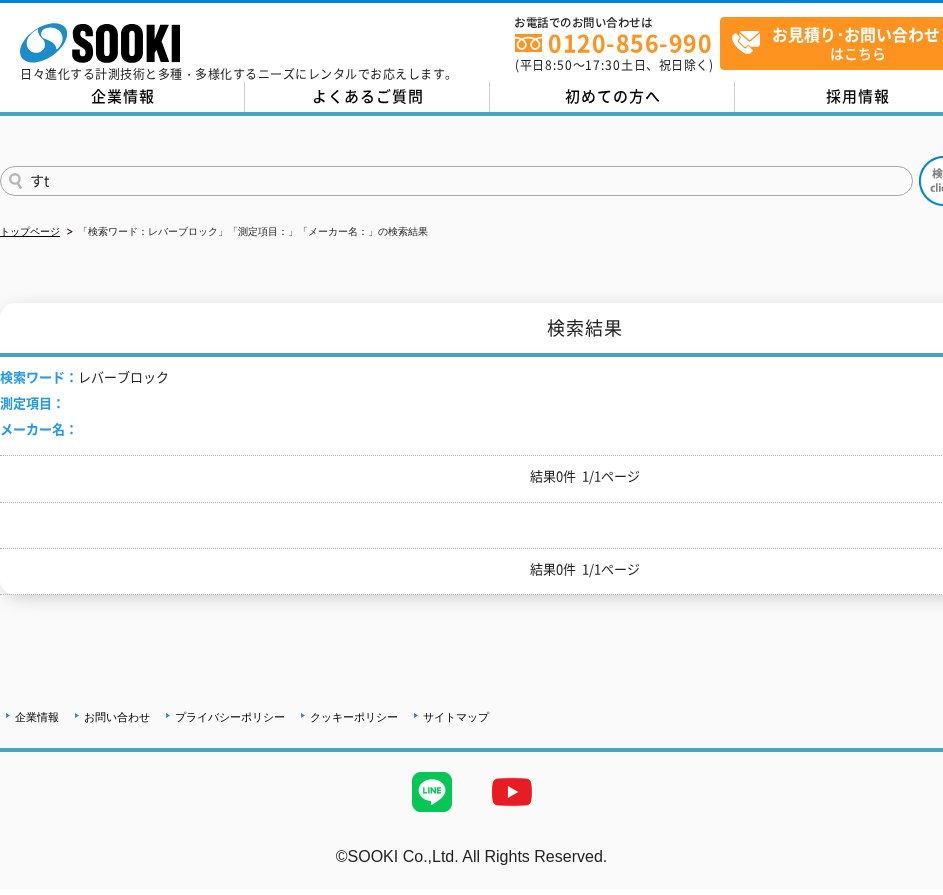 type on "す" 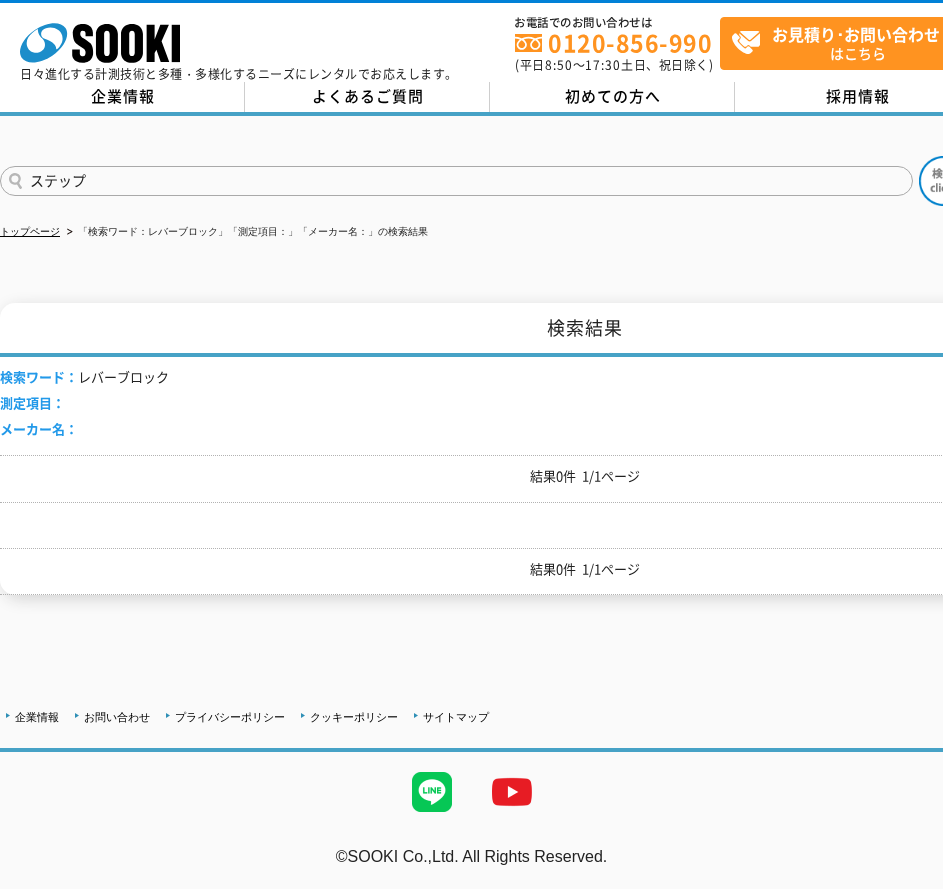 type on "ステップ" 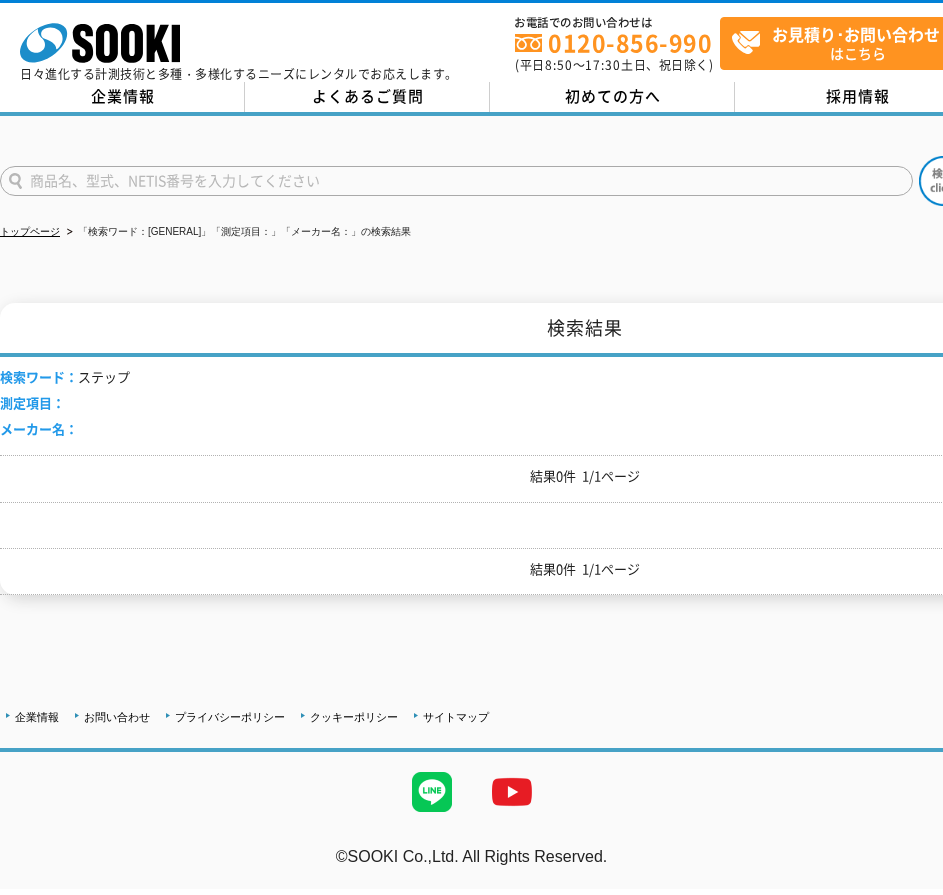 scroll, scrollTop: 0, scrollLeft: 0, axis: both 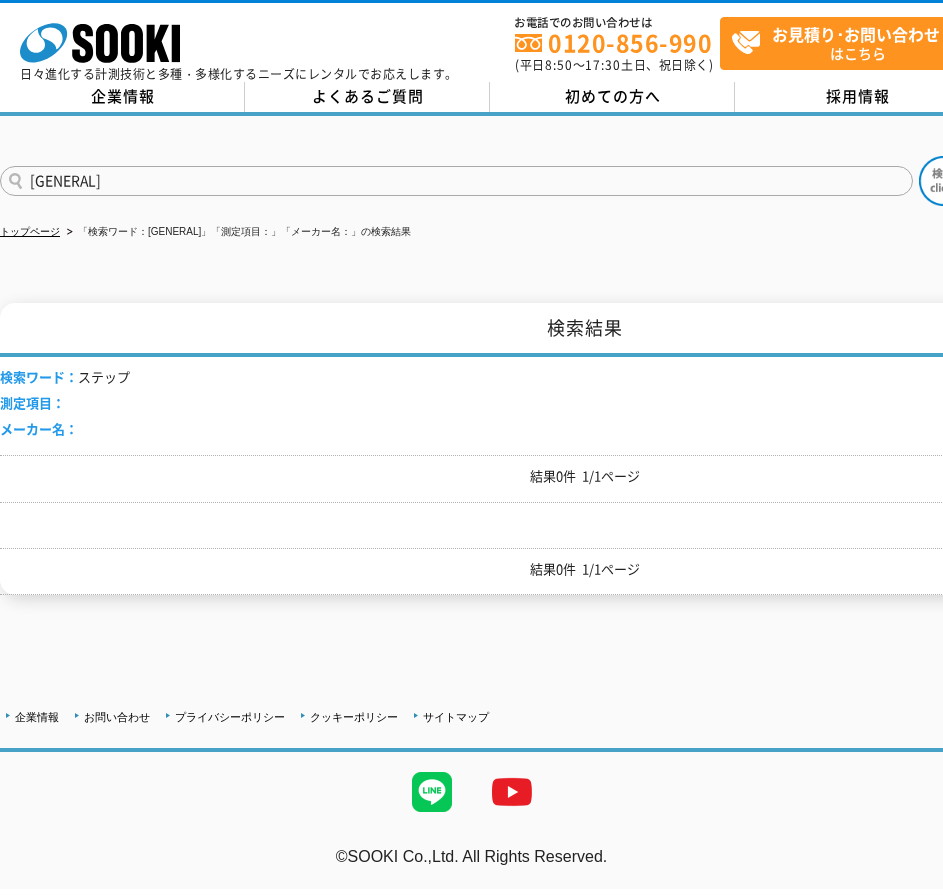 type on "工場扇" 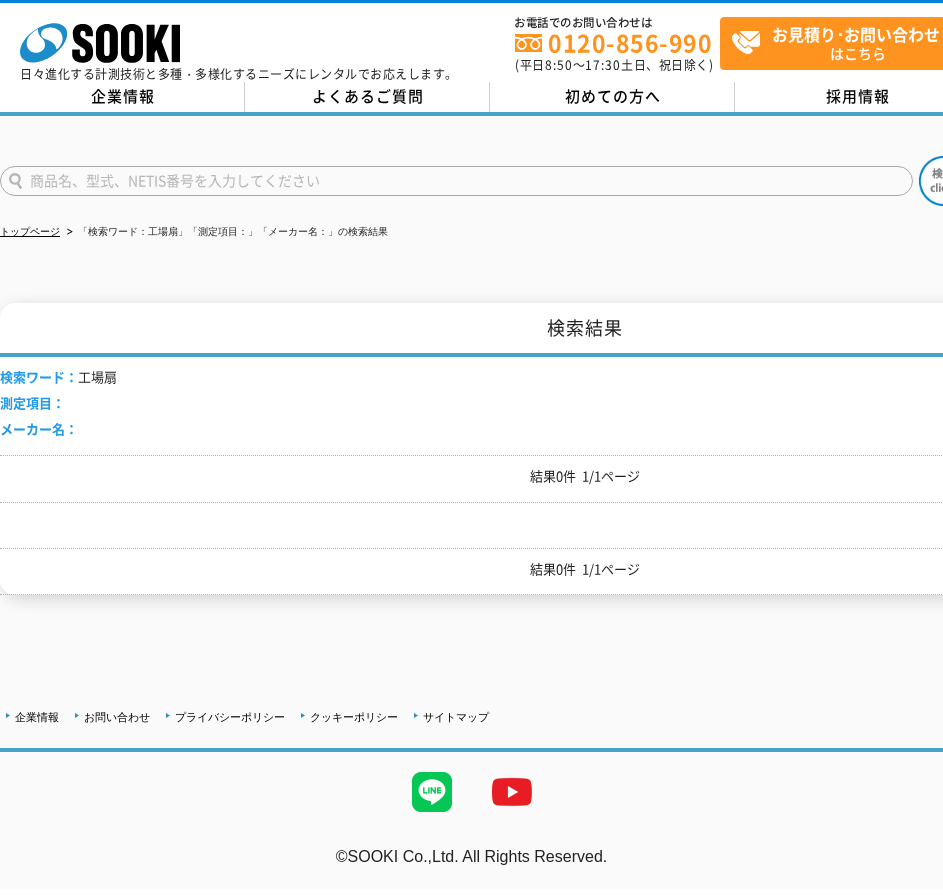 scroll, scrollTop: 0, scrollLeft: 0, axis: both 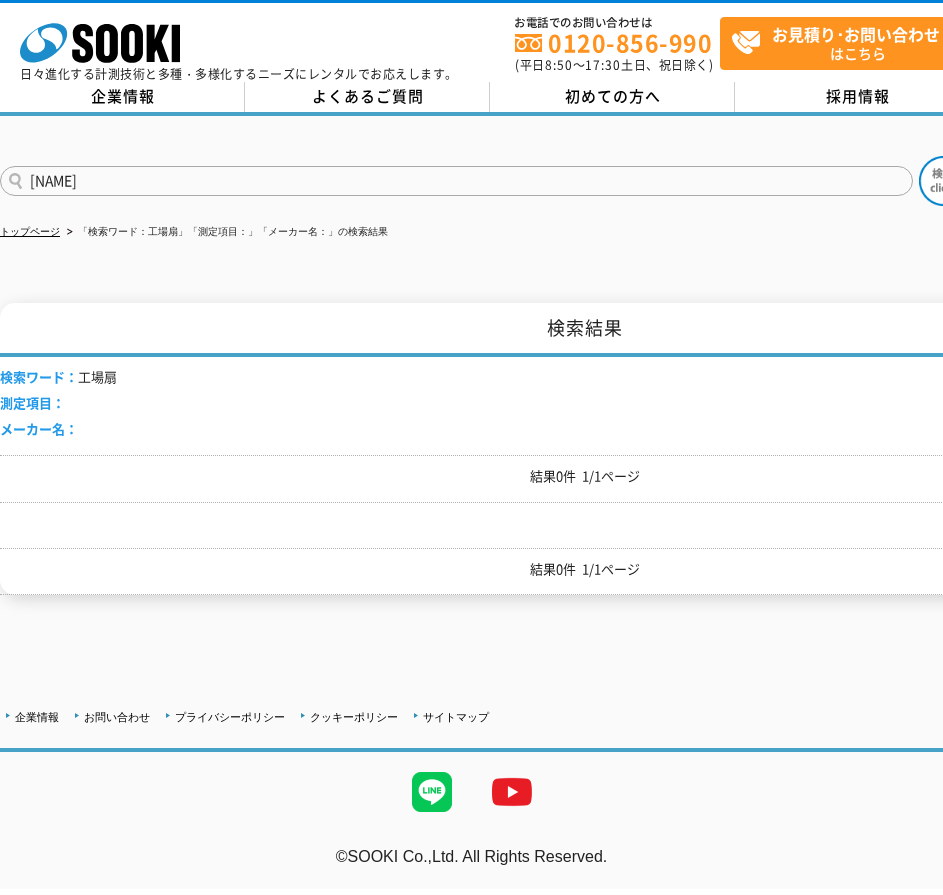 type on "[NAME]" 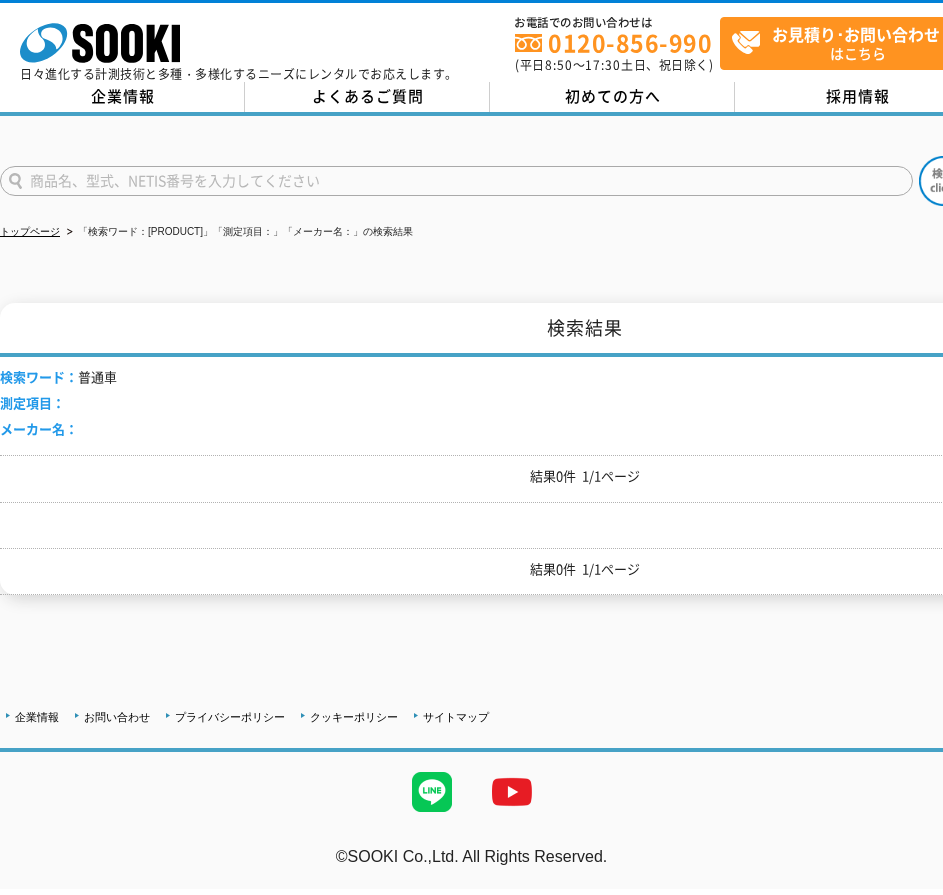 scroll, scrollTop: 0, scrollLeft: 0, axis: both 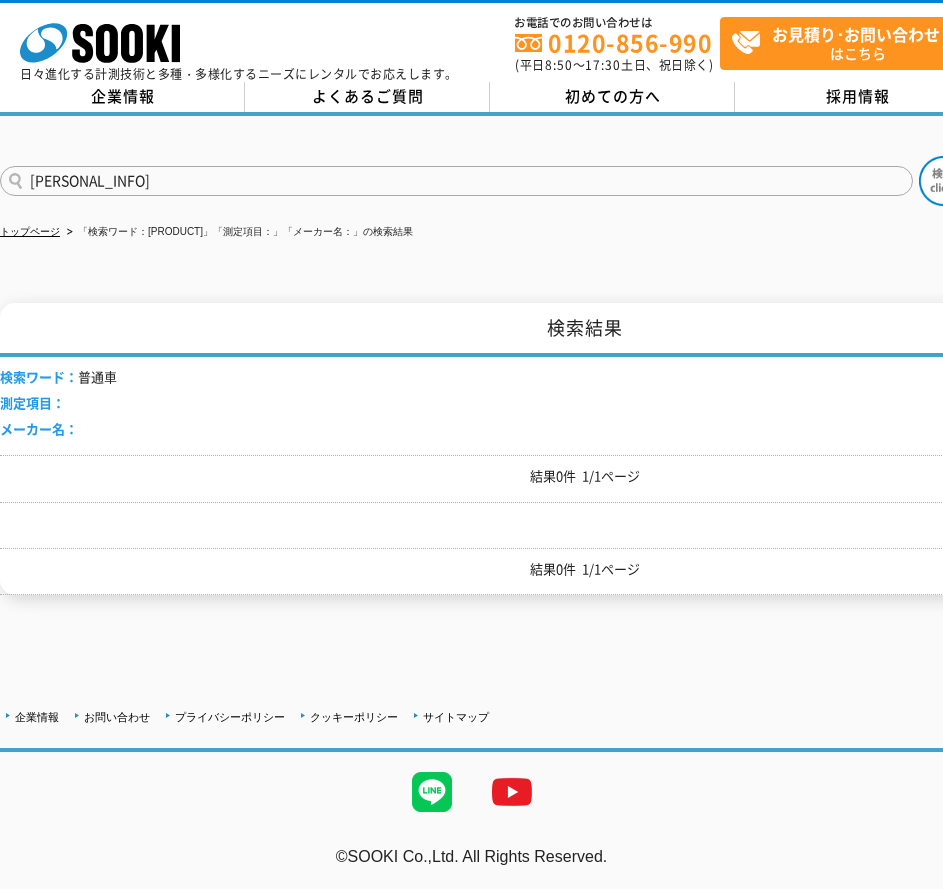 type on "晩" 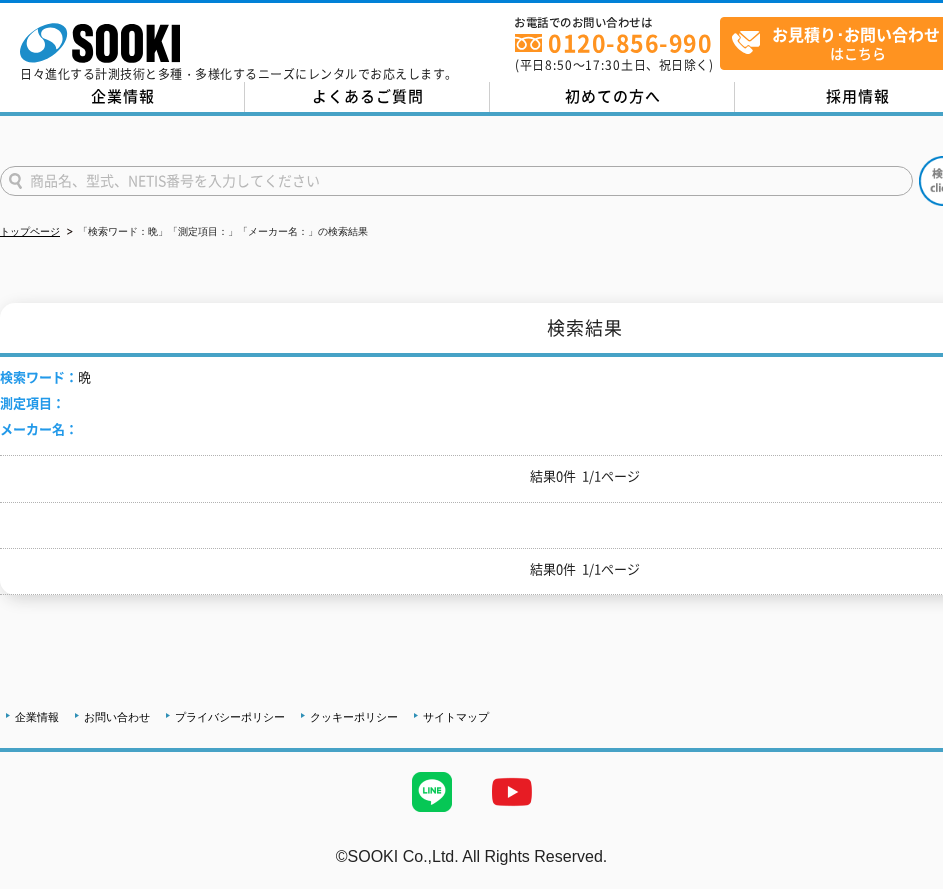 scroll, scrollTop: 0, scrollLeft: 0, axis: both 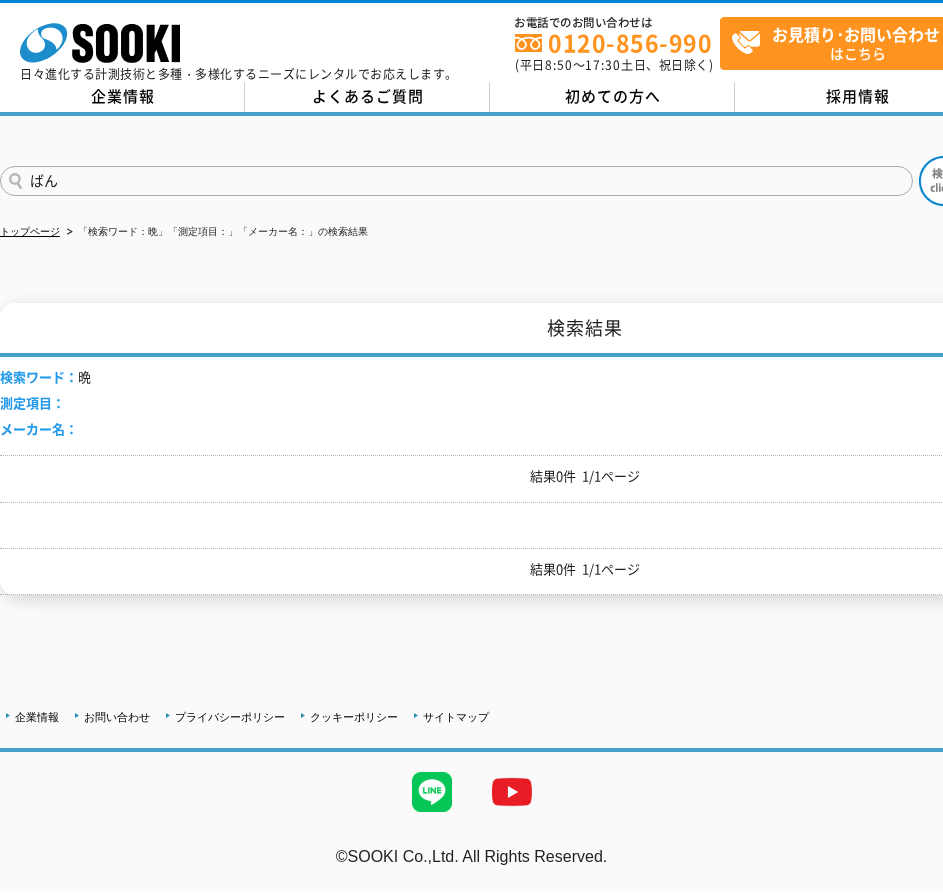 type on "ばん" 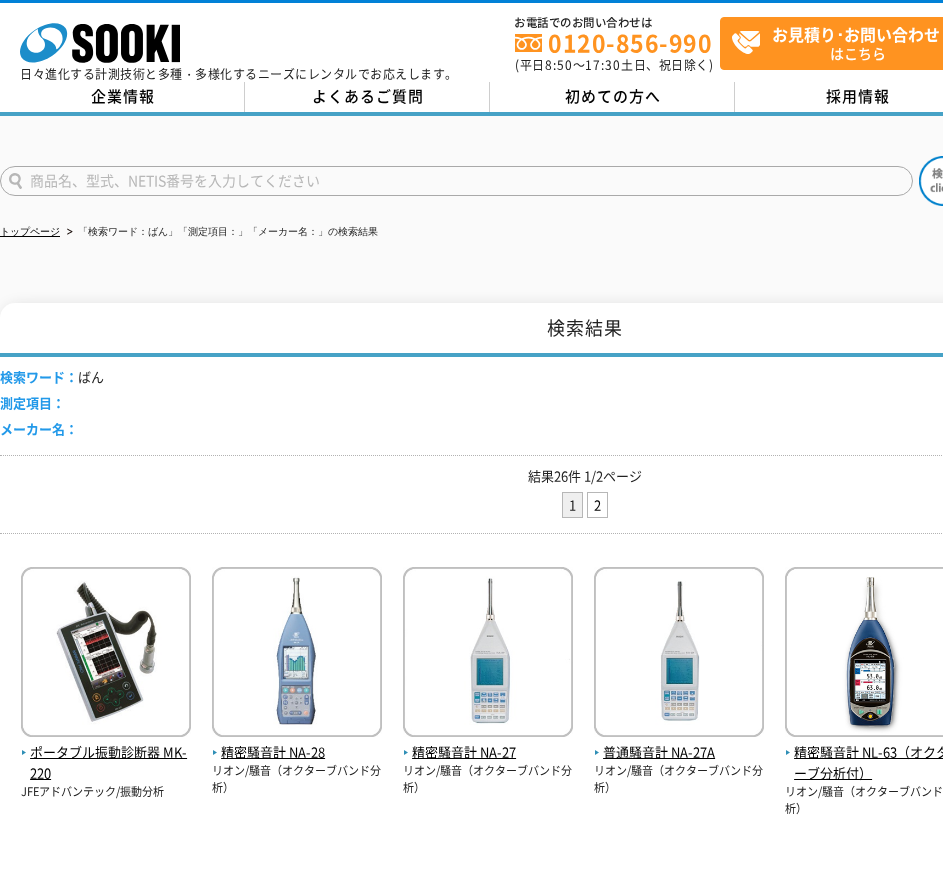 scroll, scrollTop: 0, scrollLeft: 0, axis: both 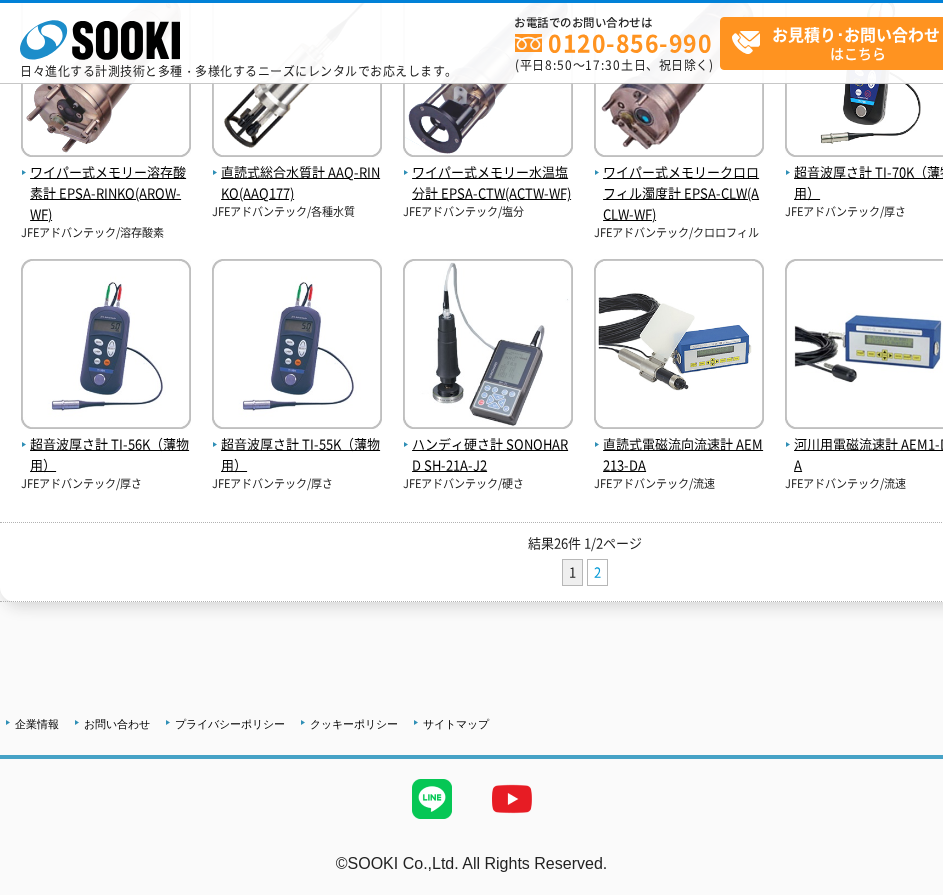 click on "2" at bounding box center [597, 572] 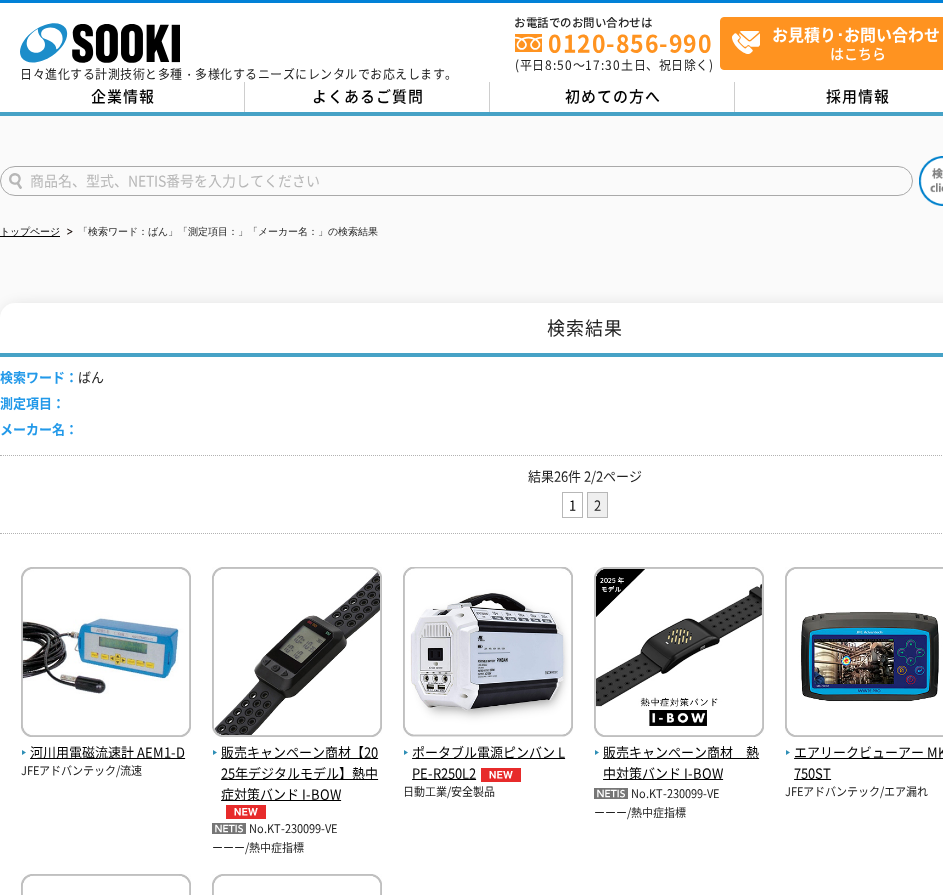 scroll, scrollTop: 0, scrollLeft: 0, axis: both 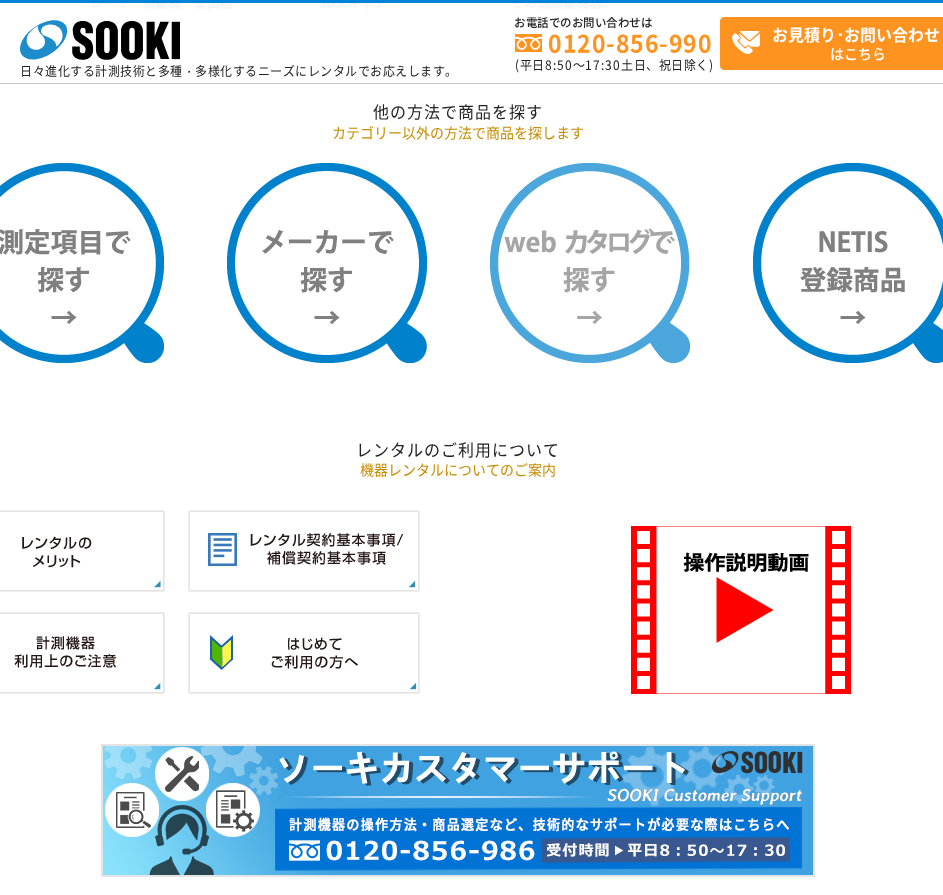 click at bounding box center [590, 263] 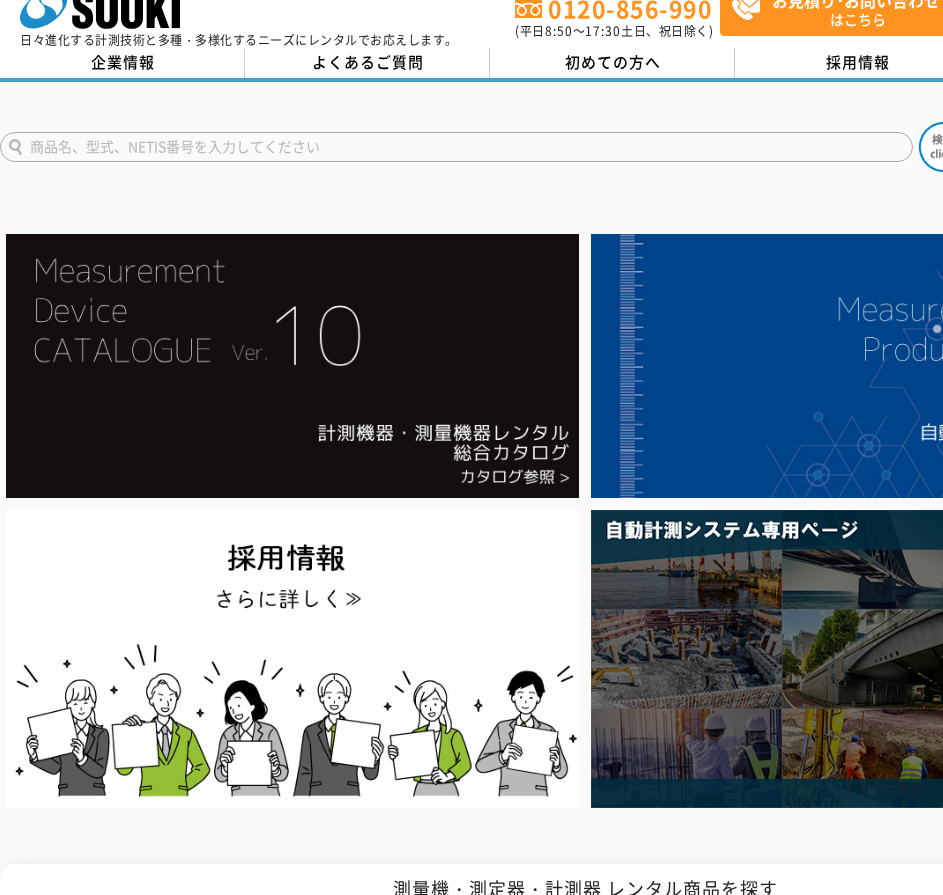 scroll, scrollTop: 0, scrollLeft: 0, axis: both 